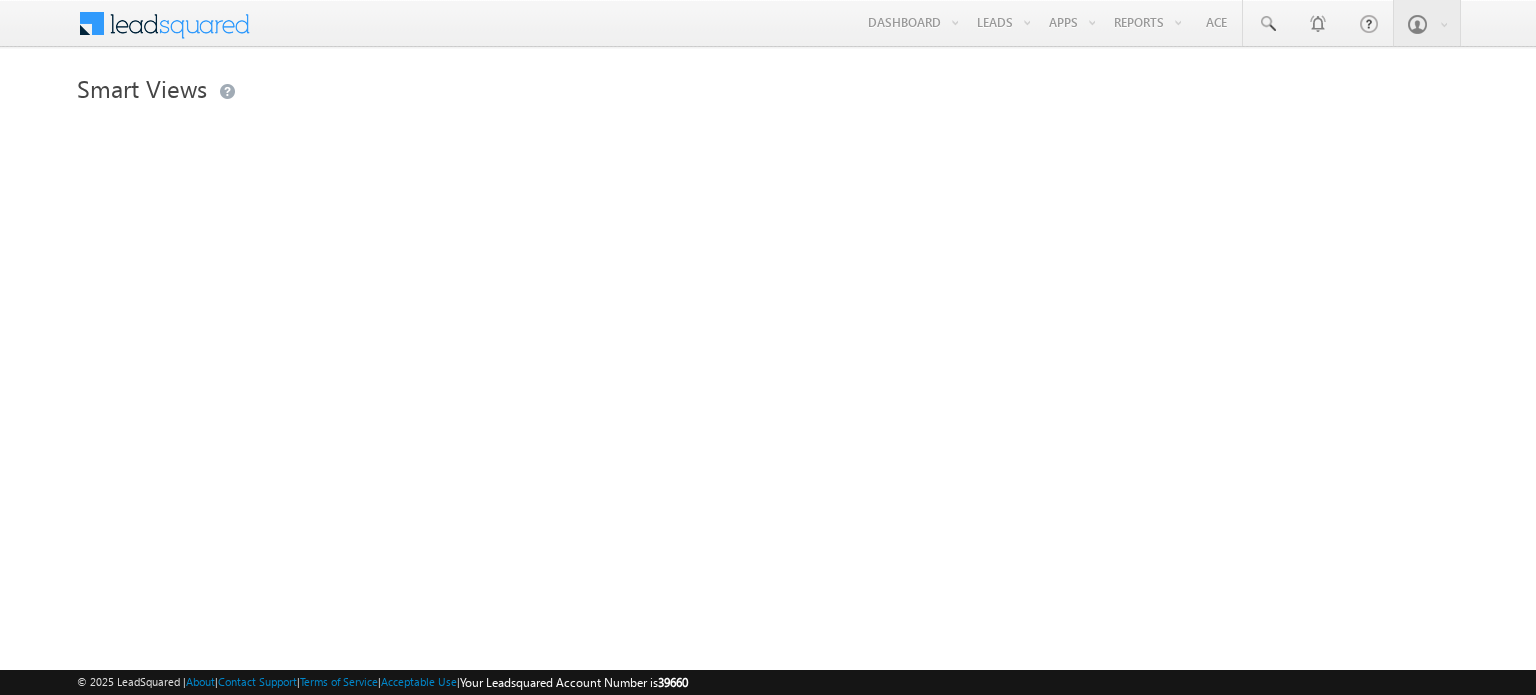 scroll, scrollTop: 0, scrollLeft: 0, axis: both 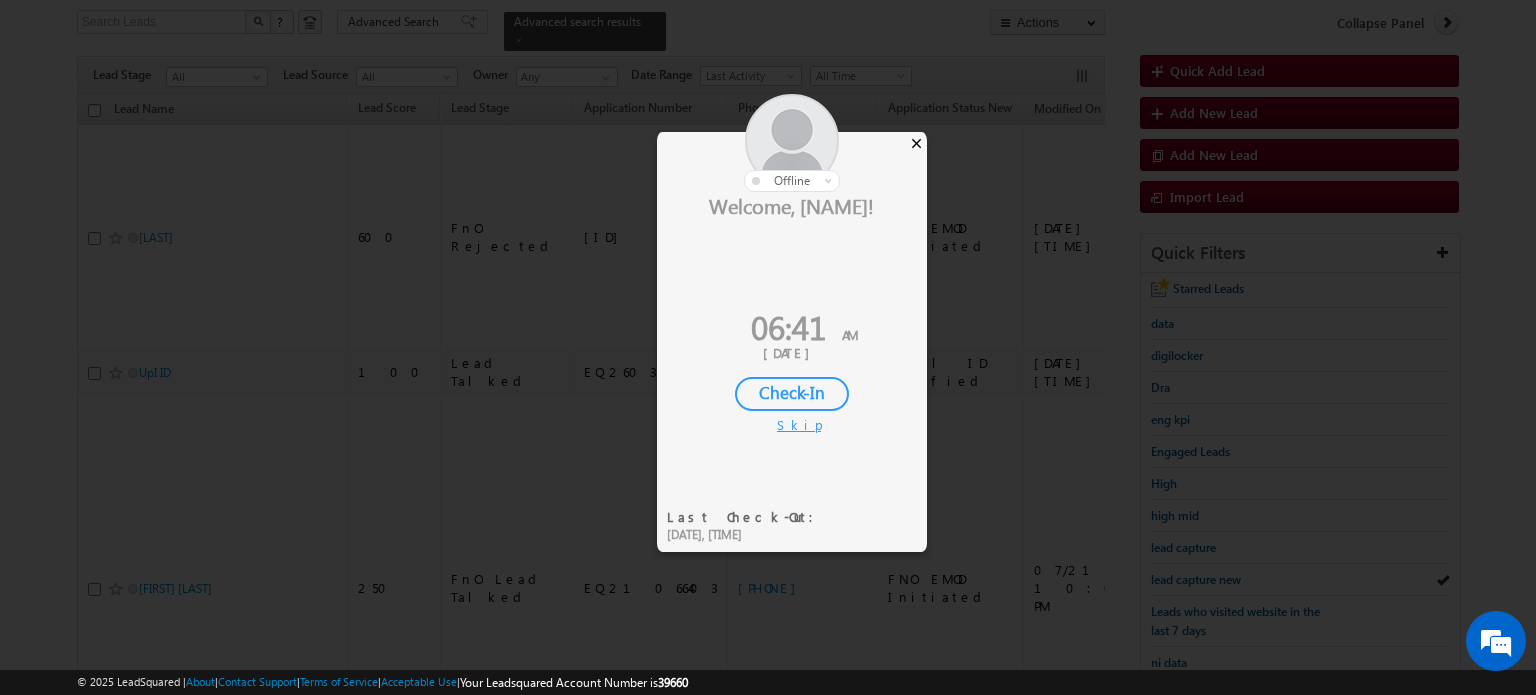 click on "×" at bounding box center (916, 143) 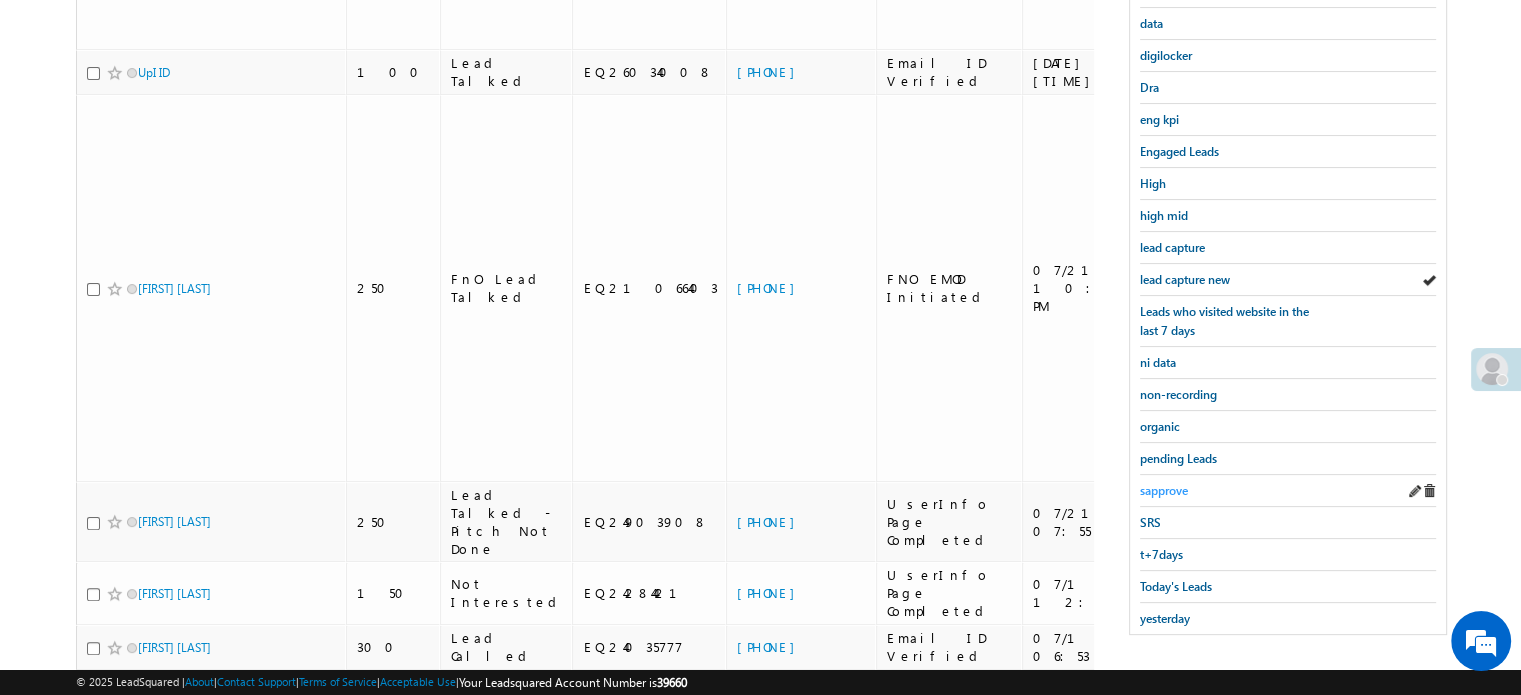 click on "sapprove" at bounding box center [1164, 490] 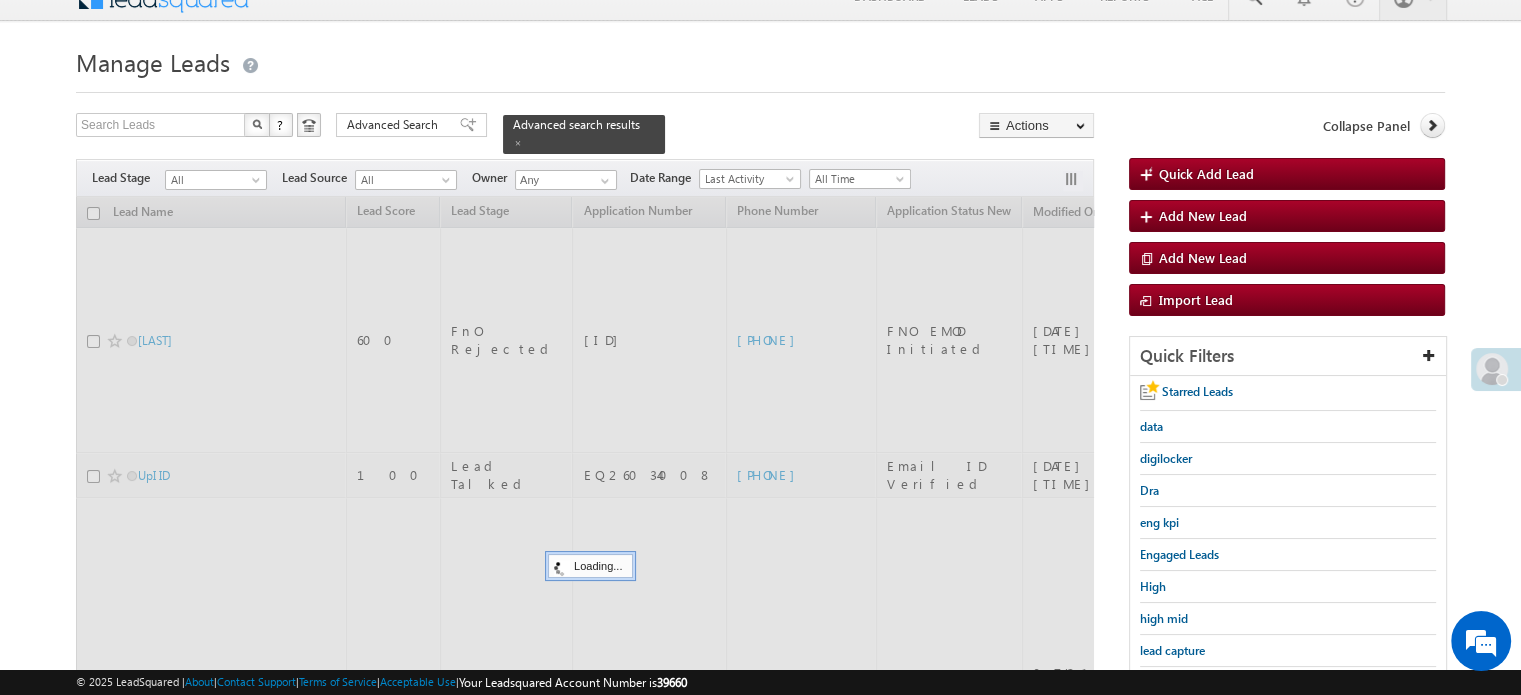 scroll, scrollTop: 0, scrollLeft: 0, axis: both 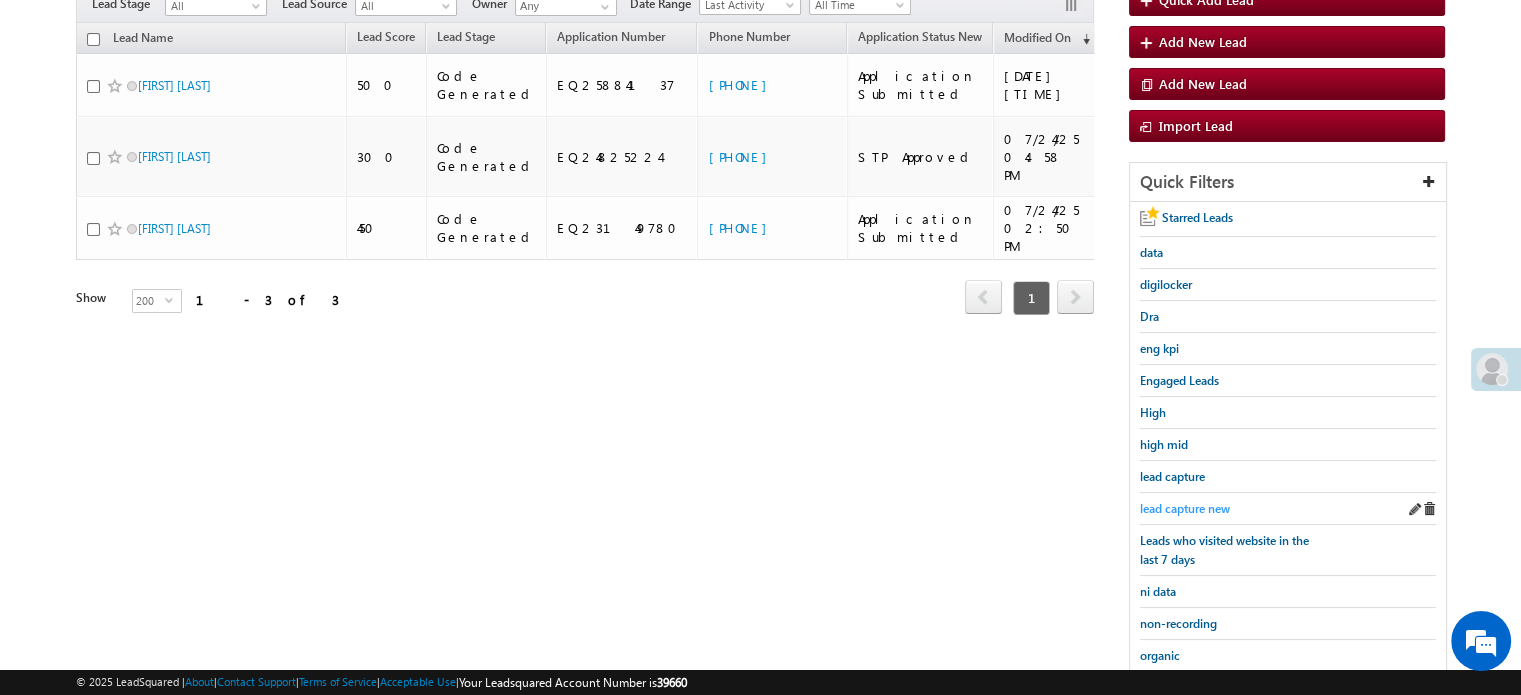 click on "lead capture new" at bounding box center [1185, 508] 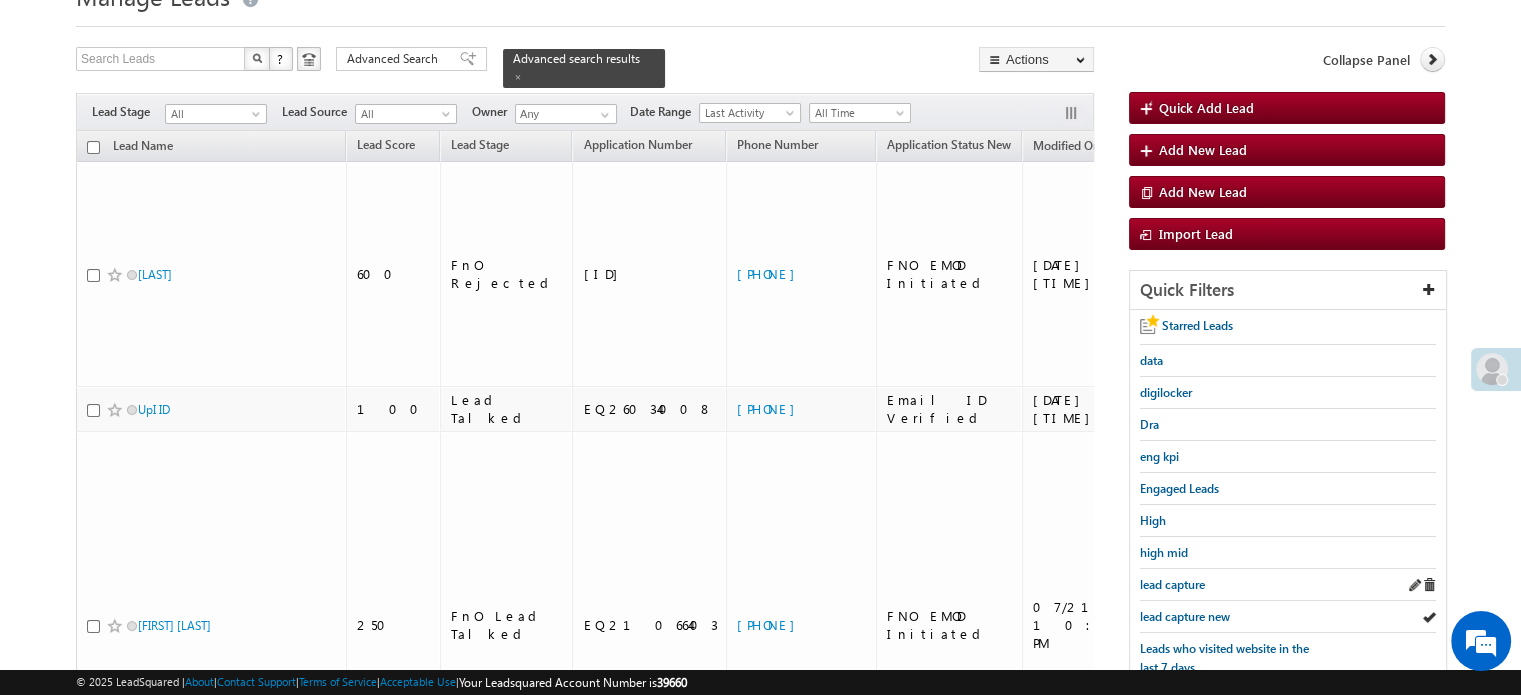 scroll, scrollTop: 200, scrollLeft: 0, axis: vertical 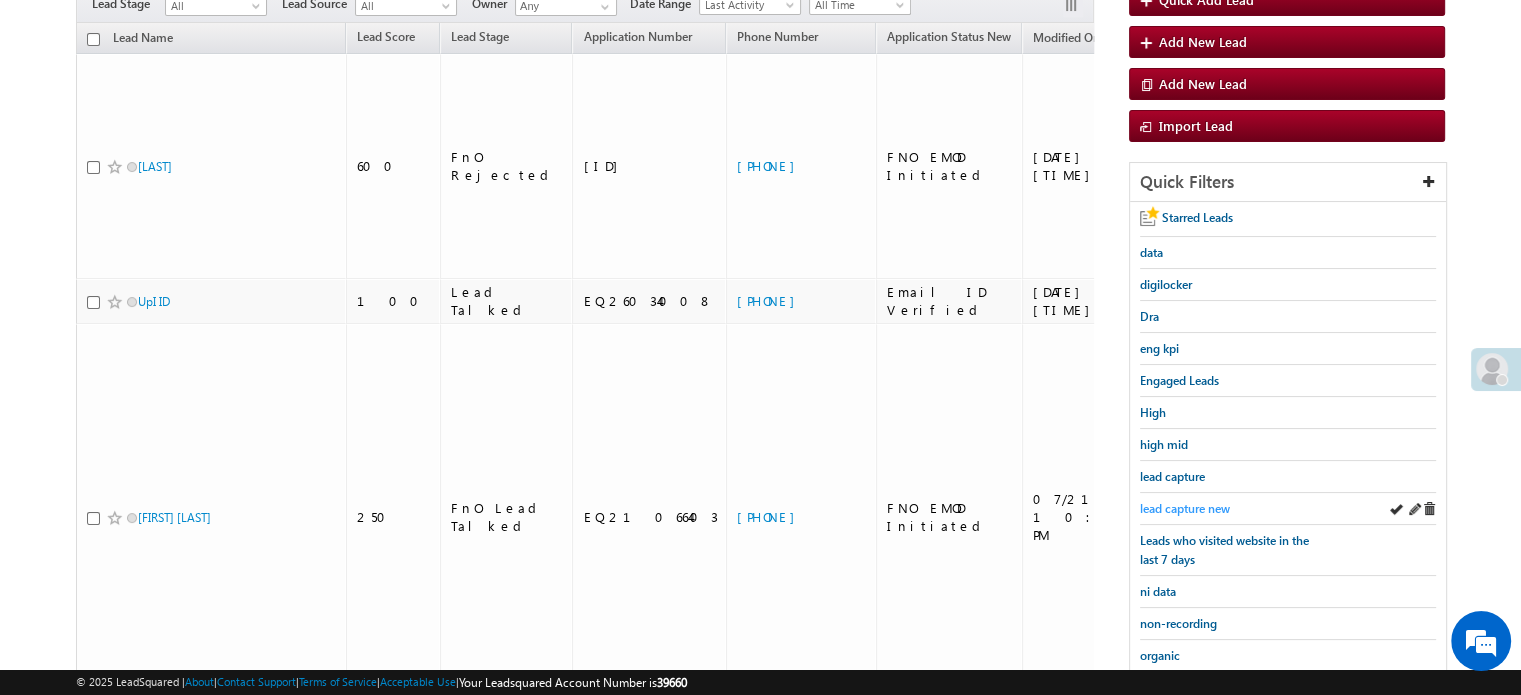 click on "lead capture new" at bounding box center [1185, 508] 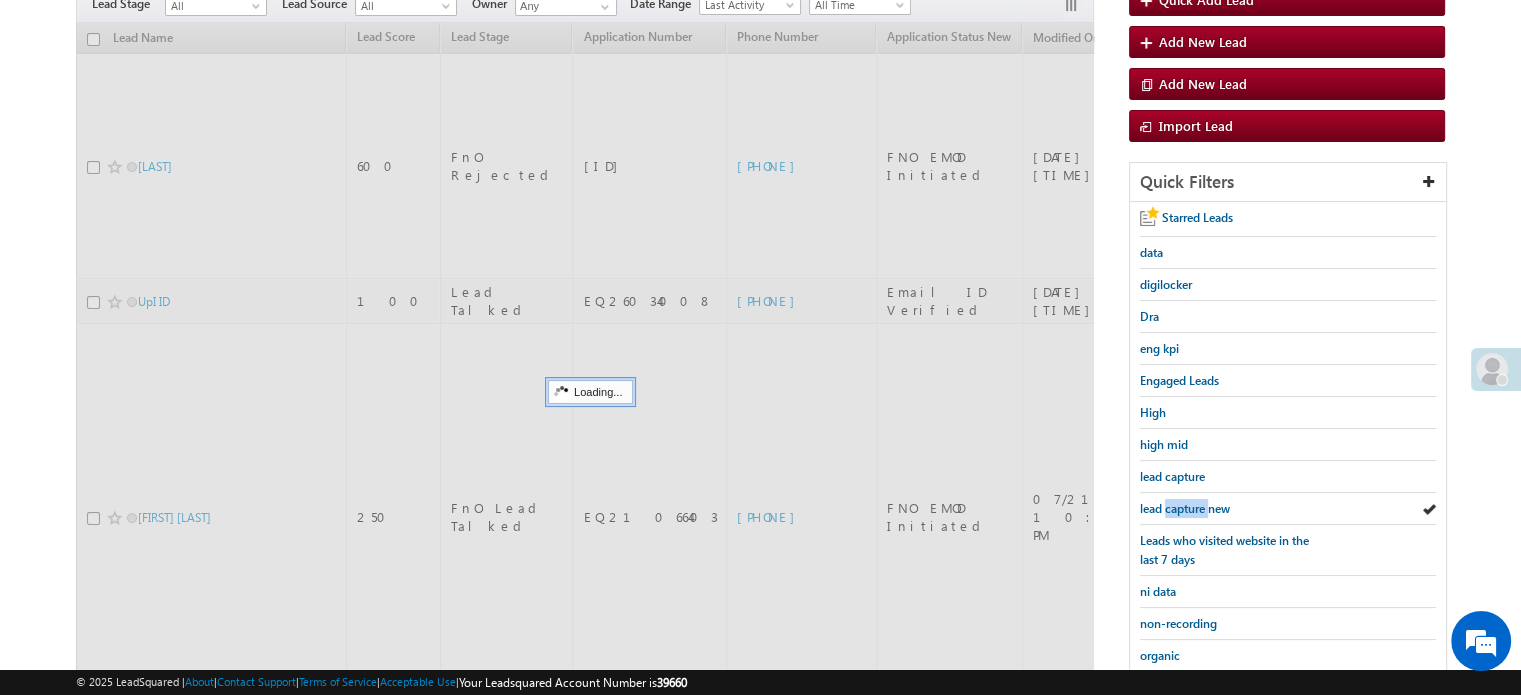 click on "lead capture new" at bounding box center [1185, 508] 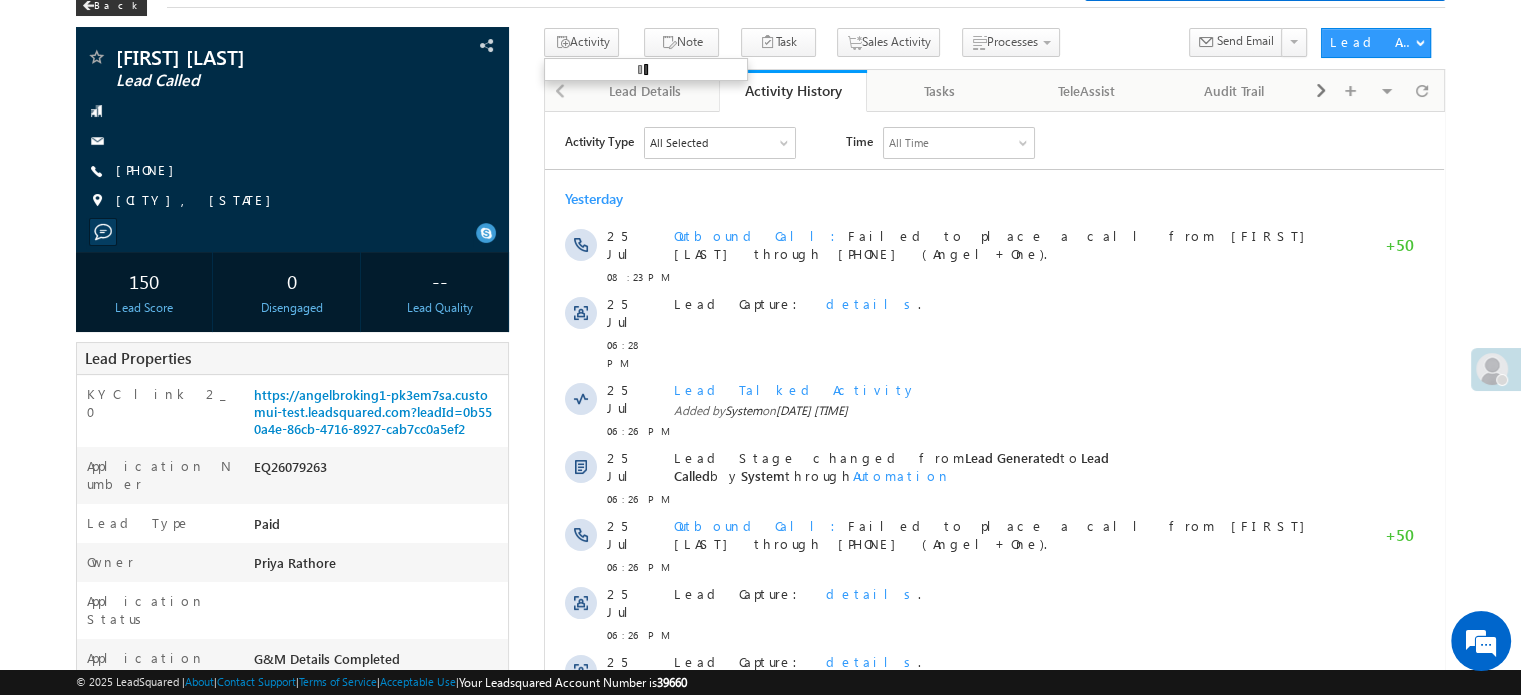 scroll, scrollTop: 0, scrollLeft: 0, axis: both 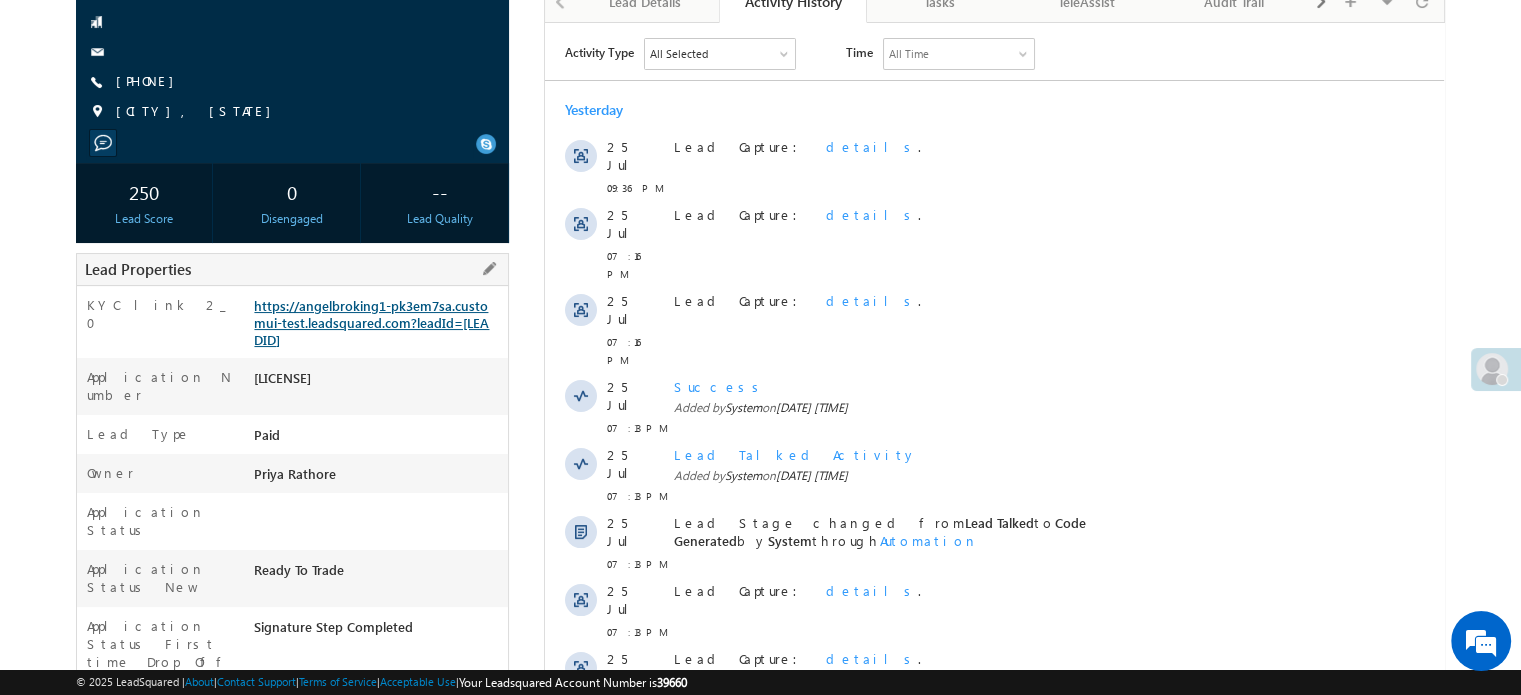 click on "https://angelbroking1-pk3em7sa.customui-test.leadsquared.com?leadId=42934d9a-97ed-42b4-a729-b99a7b202b73" at bounding box center (371, 322) 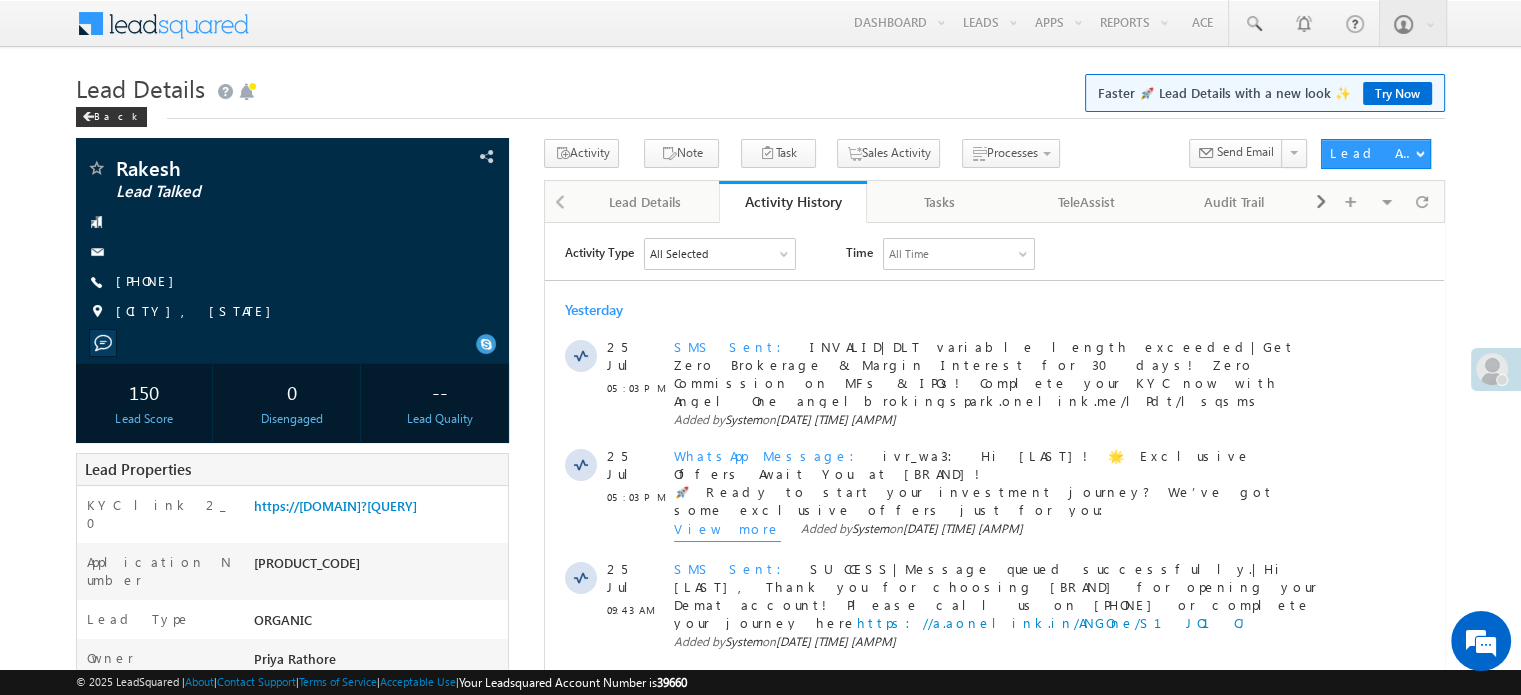 scroll, scrollTop: 0, scrollLeft: 0, axis: both 